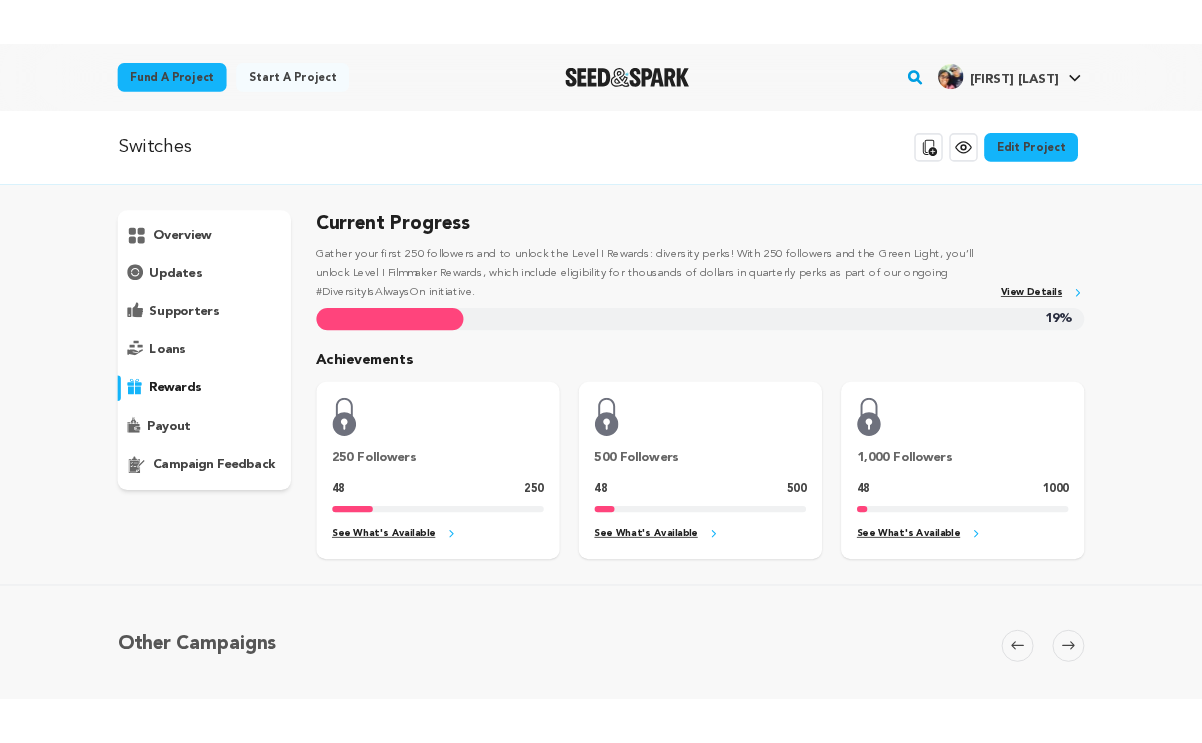 scroll, scrollTop: 0, scrollLeft: 0, axis: both 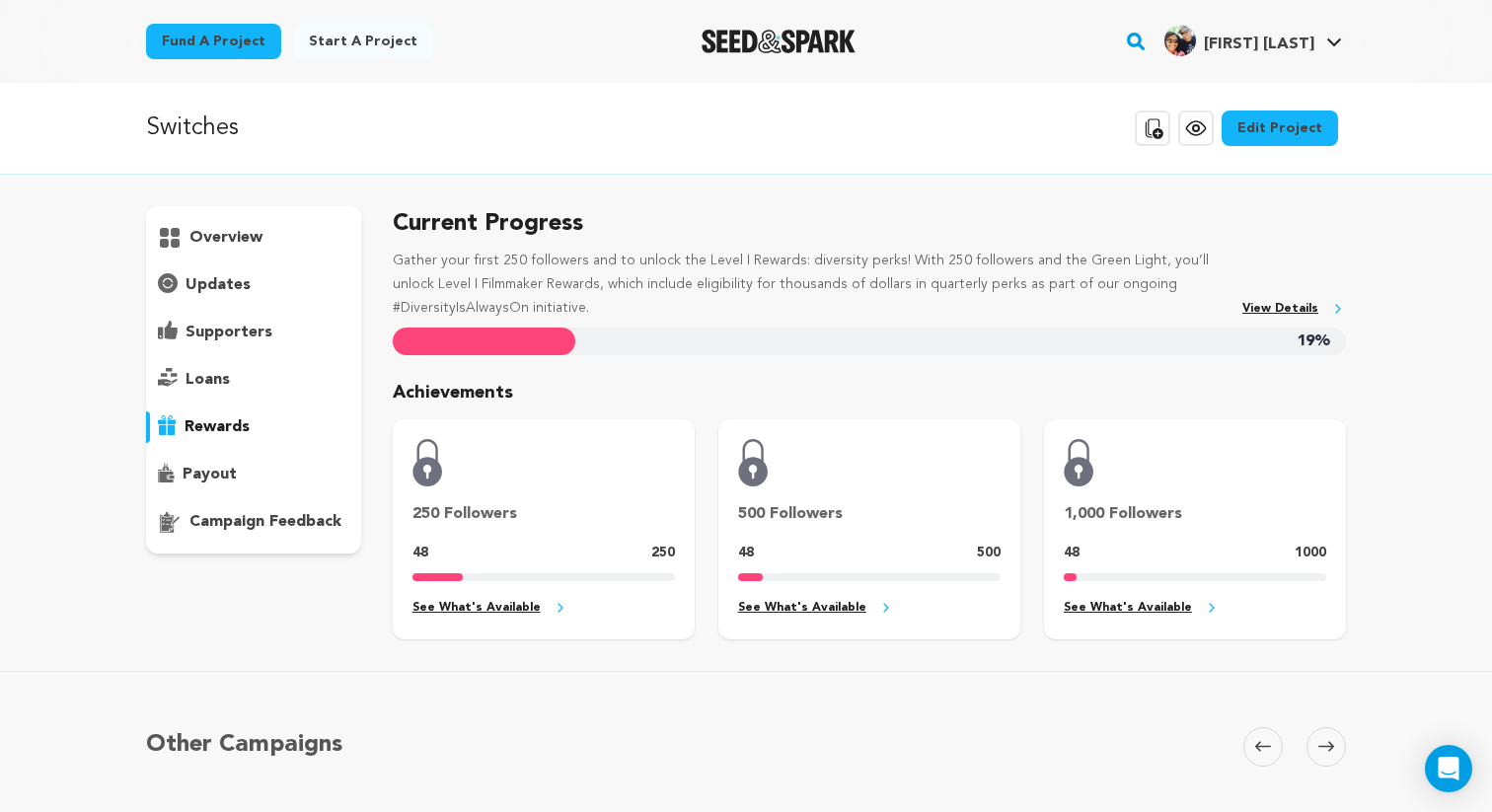 click on "overview" at bounding box center [226, 238] 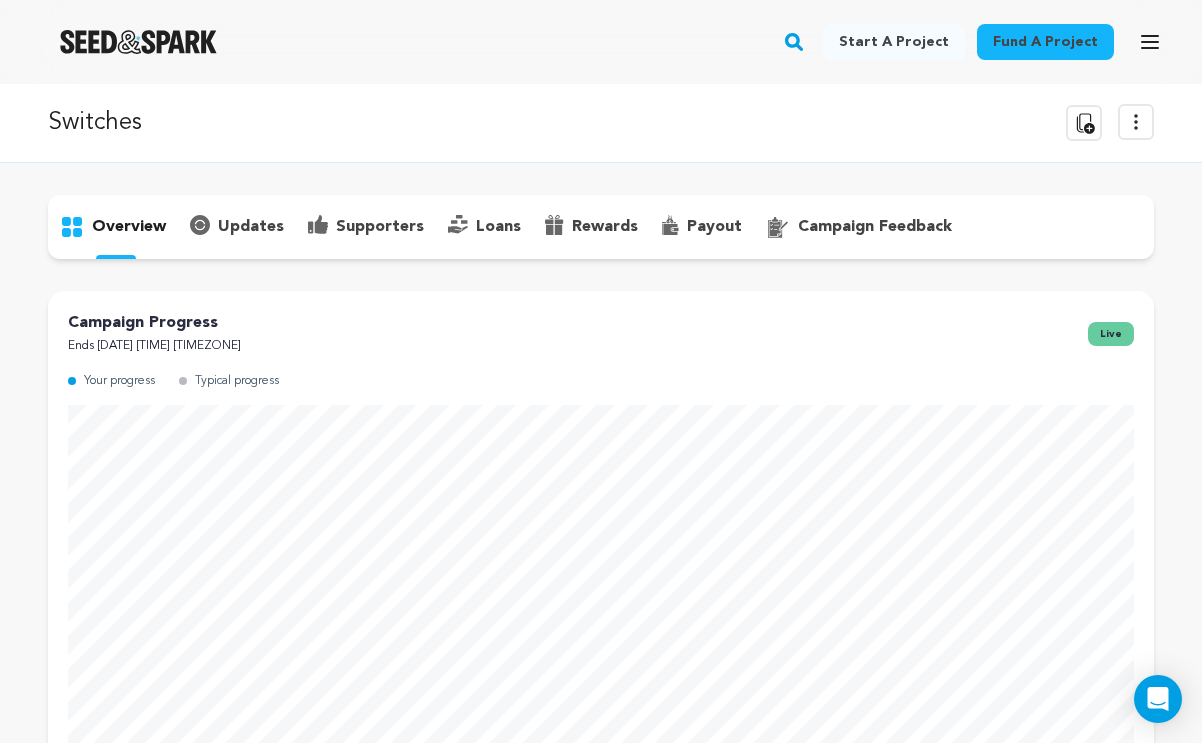 click 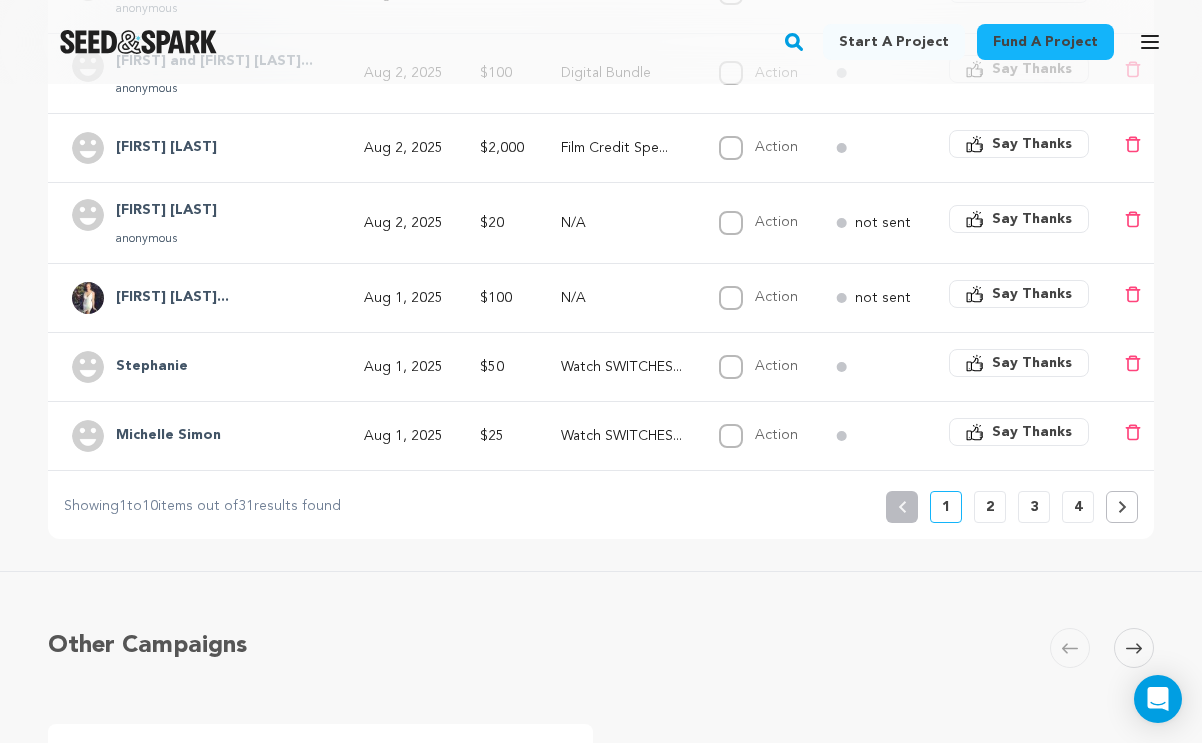 scroll, scrollTop: 1119, scrollLeft: 0, axis: vertical 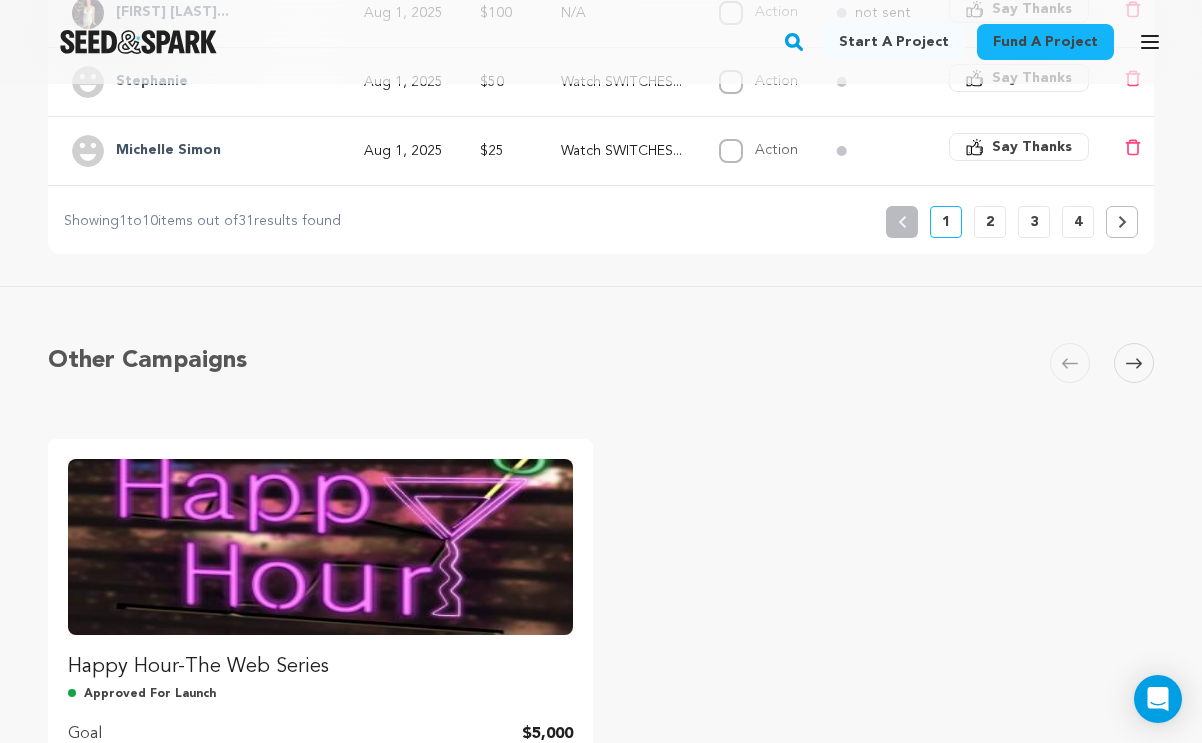click on "4" at bounding box center (1078, 222) 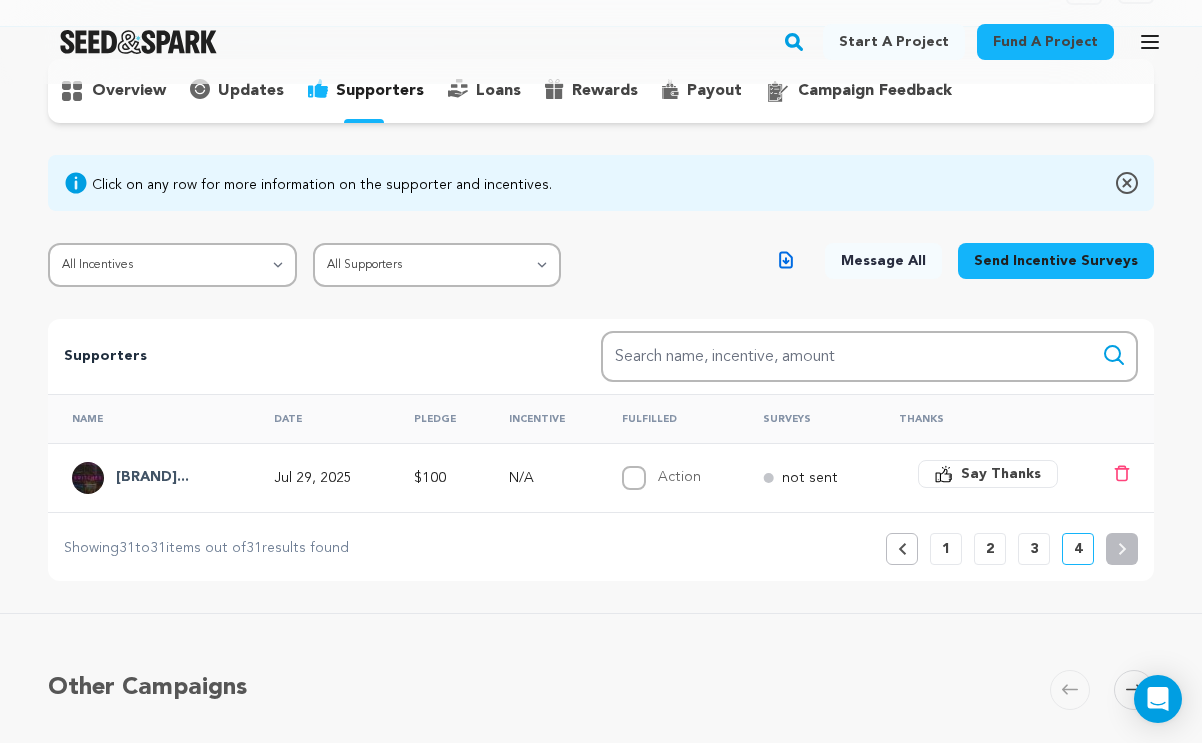 scroll, scrollTop: 199, scrollLeft: 0, axis: vertical 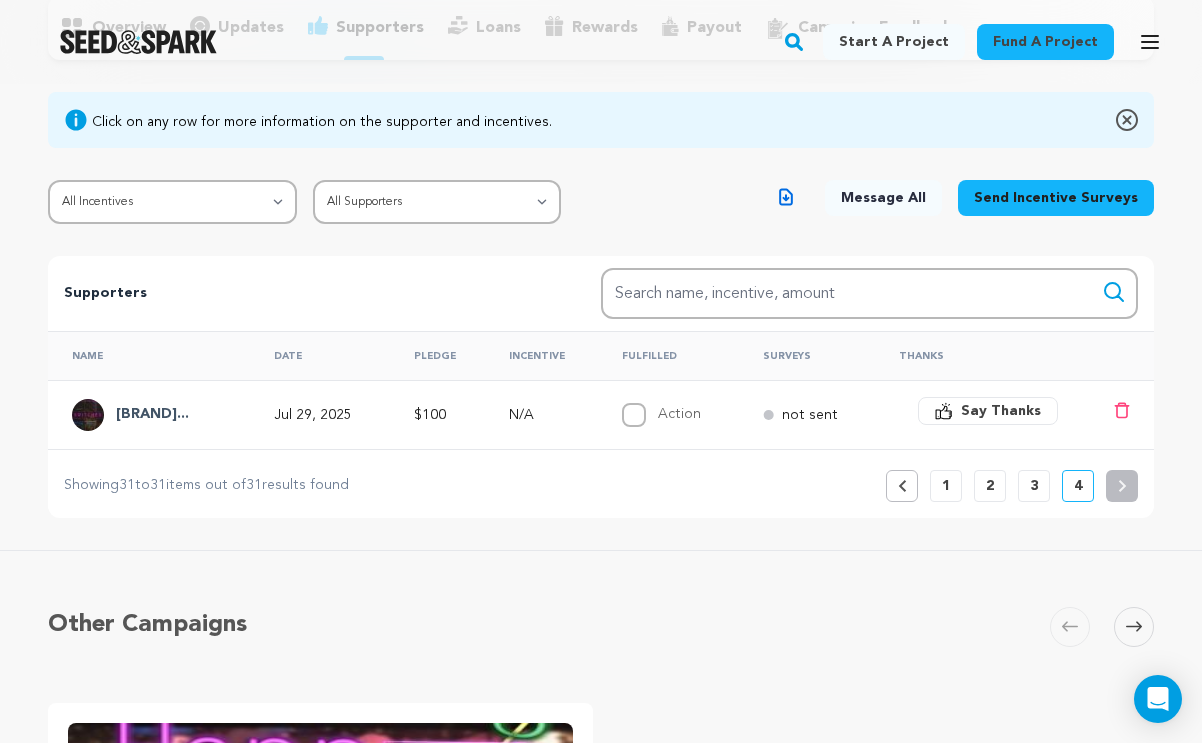 click on "Previous
1
2
3
4" at bounding box center (1012, 486) 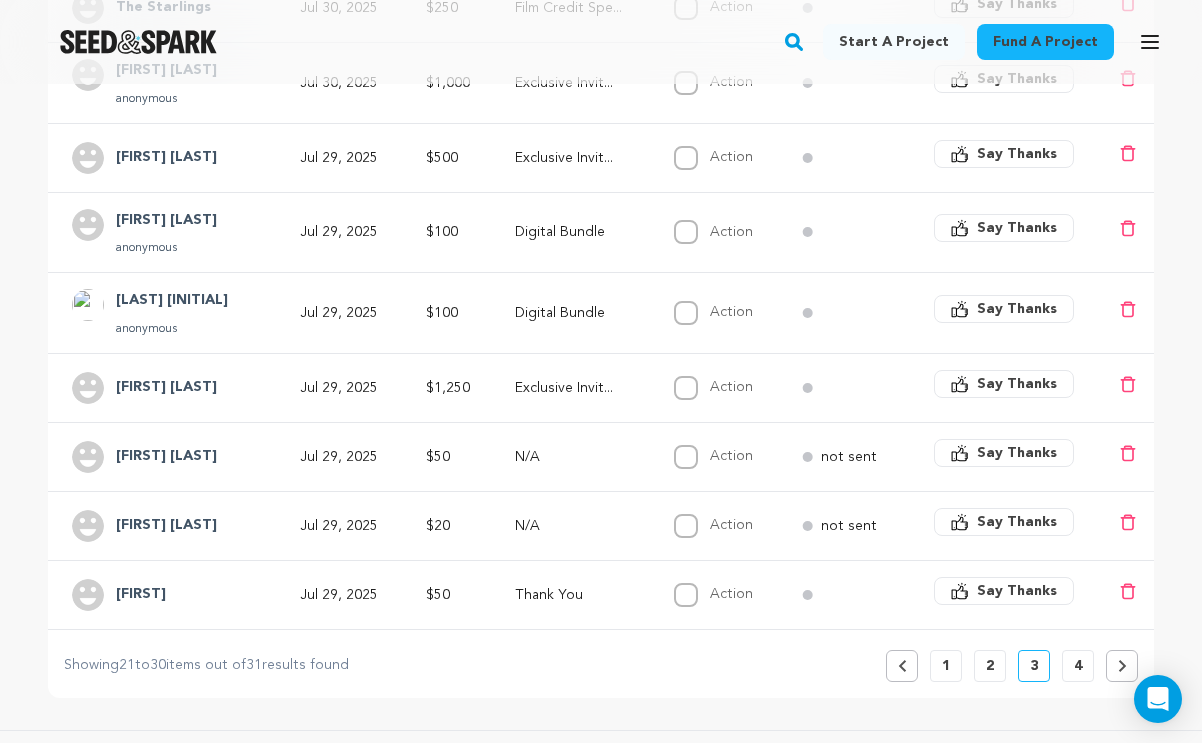scroll, scrollTop: 694, scrollLeft: 0, axis: vertical 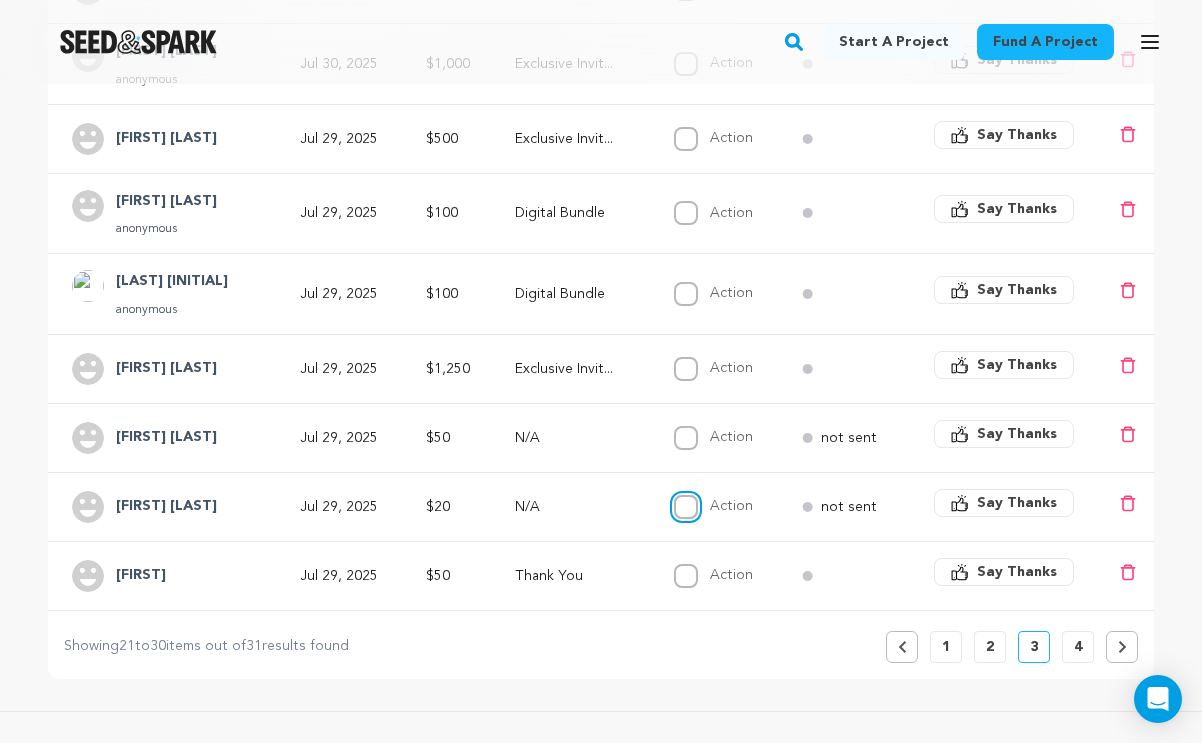 click on "Action" at bounding box center [686, 507] 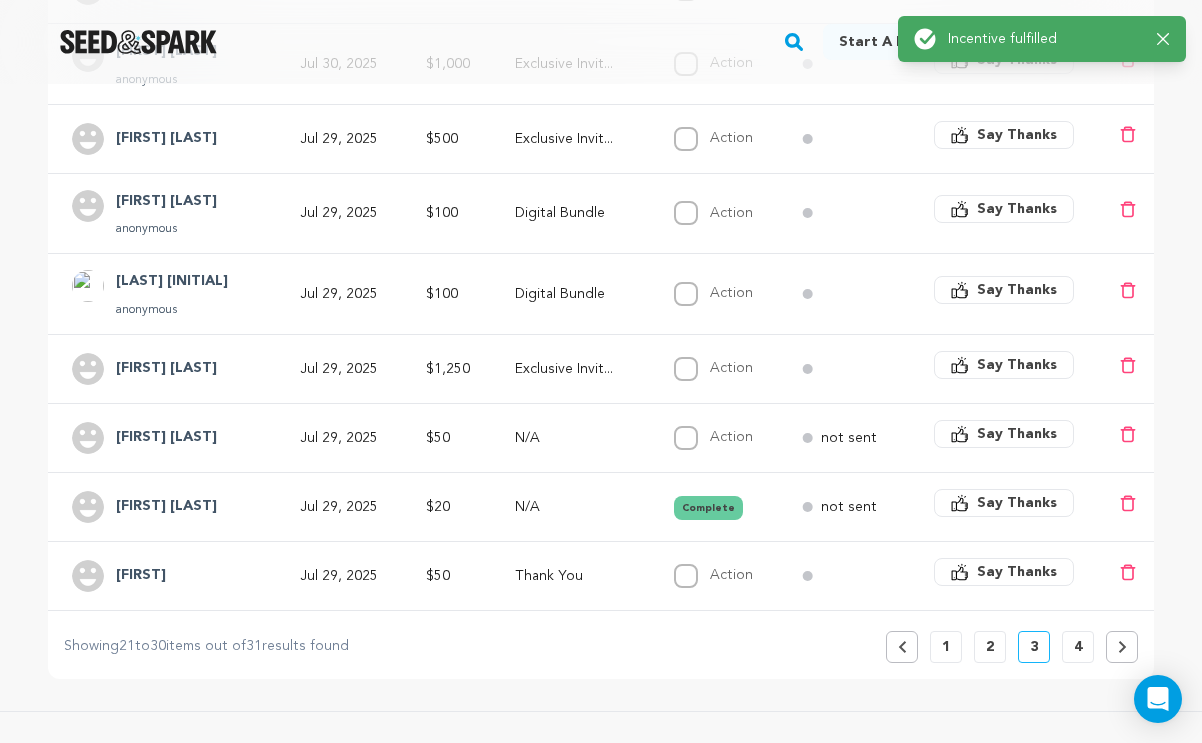 click on "Action
Complete" at bounding box center [714, 438] 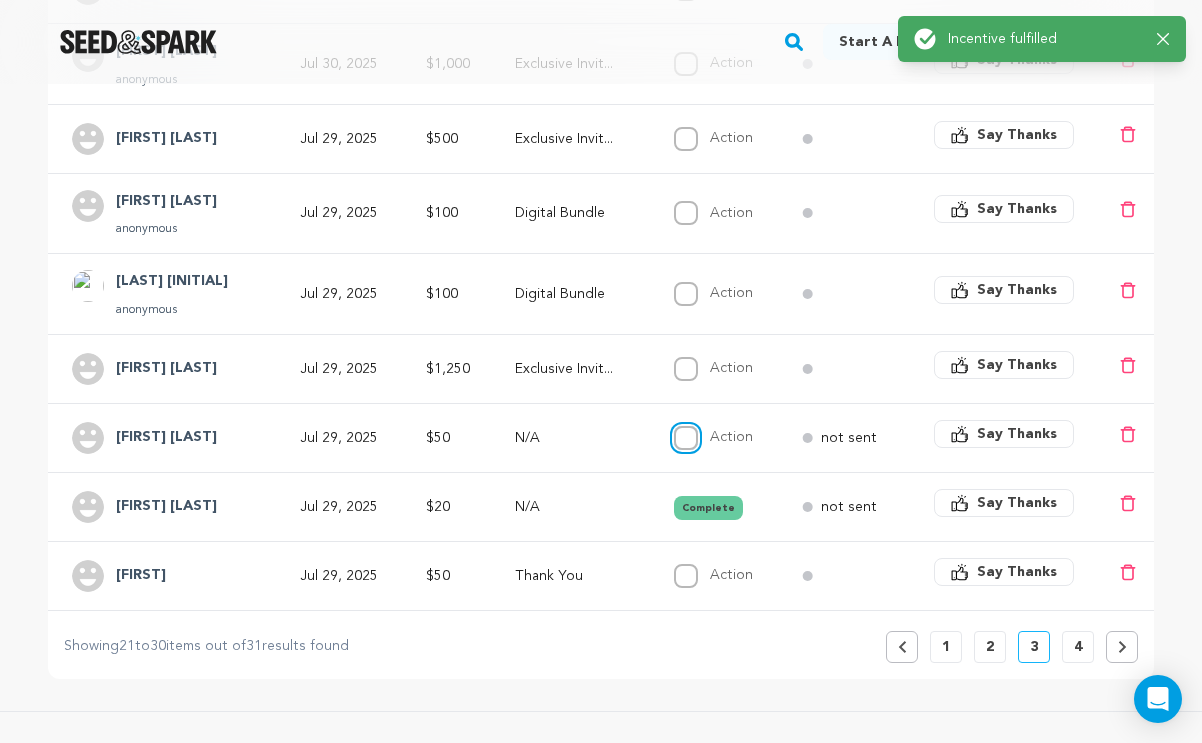 click on "Action" at bounding box center (686, 438) 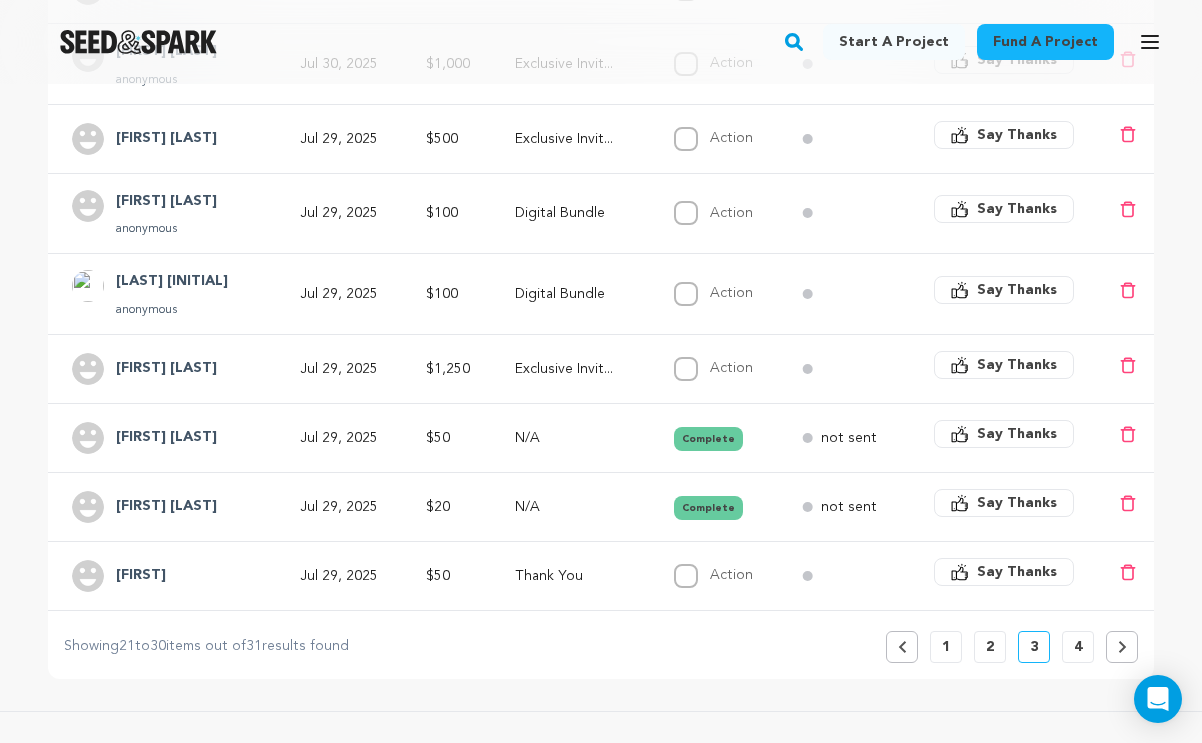 click on "Say Thanks" at bounding box center [1004, 434] 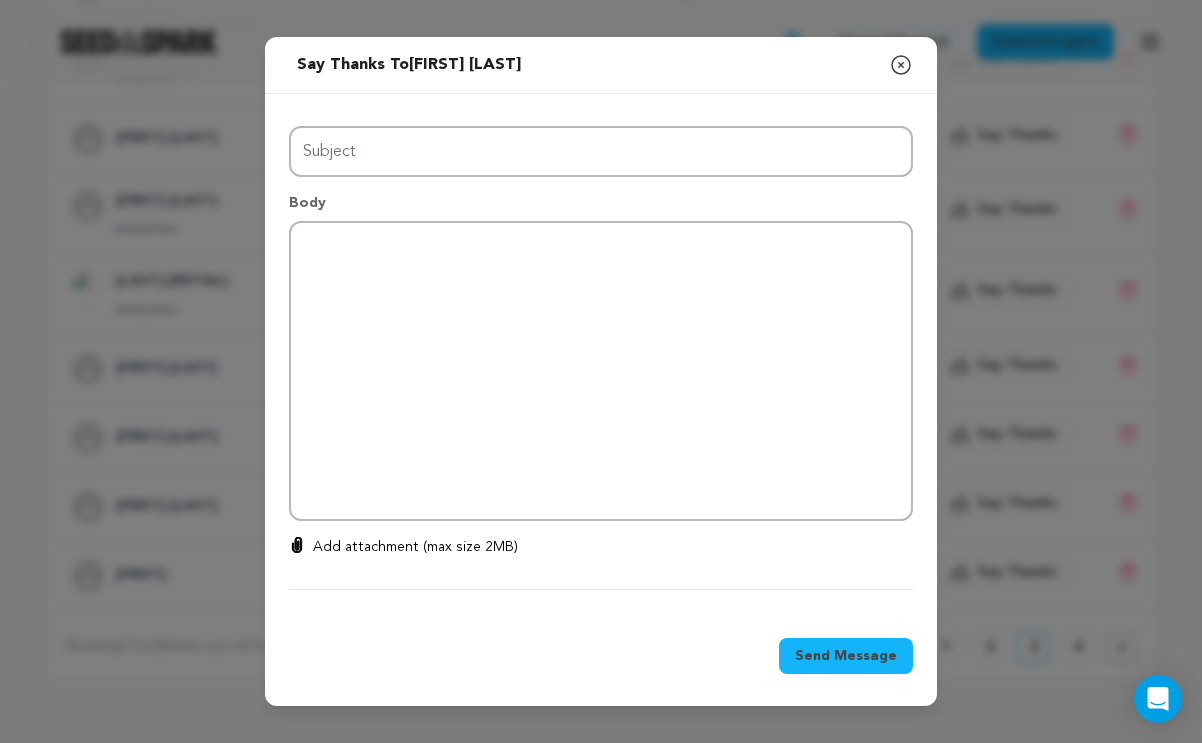 type on "Thanks for your support!" 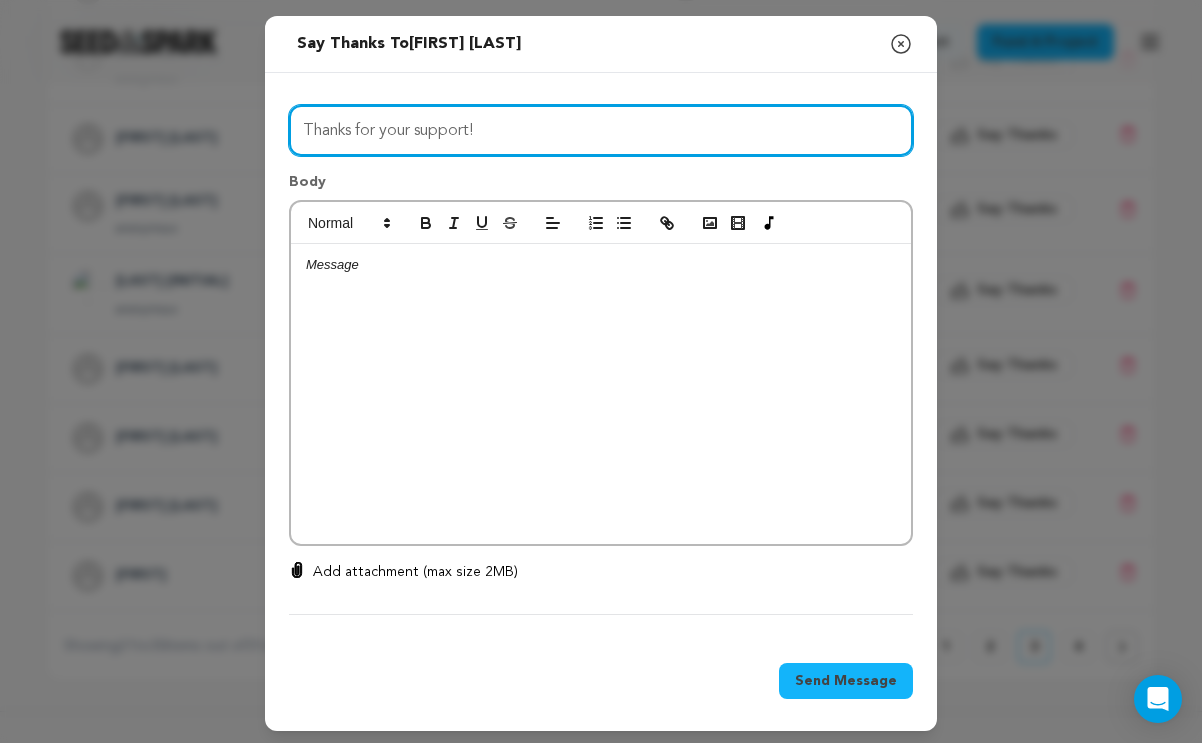click on "Thanks for your support!" at bounding box center [601, 130] 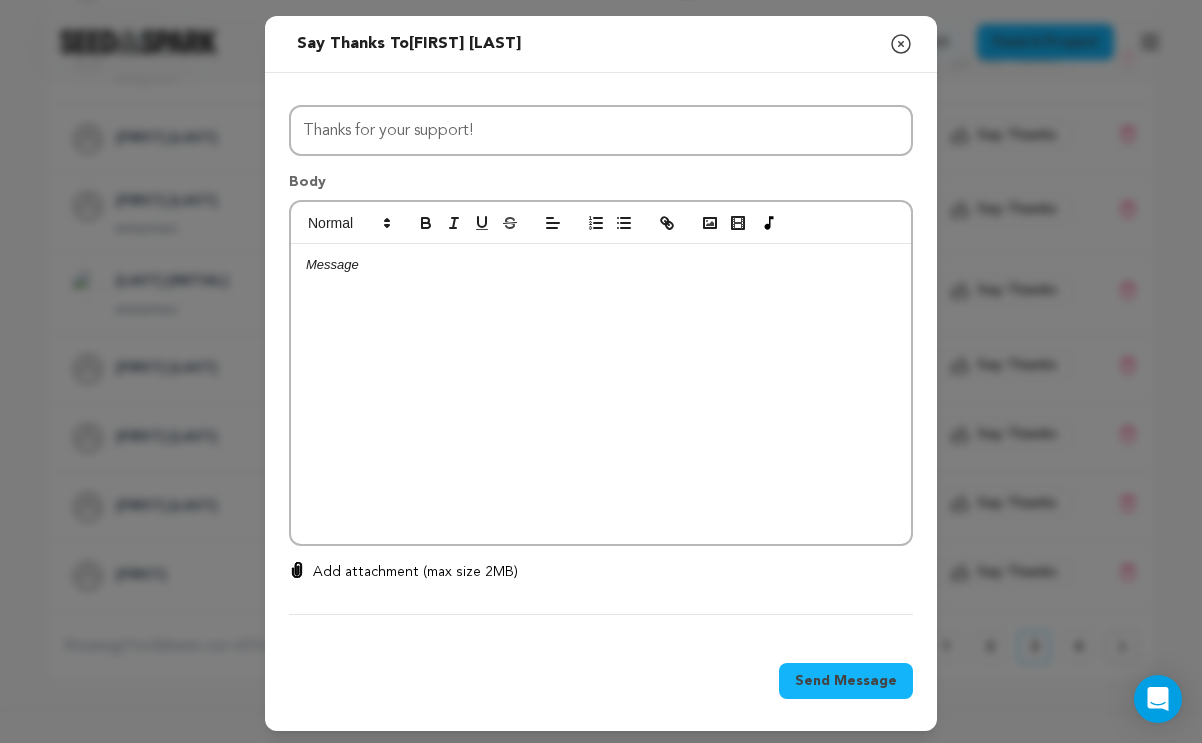 click at bounding box center (601, 394) 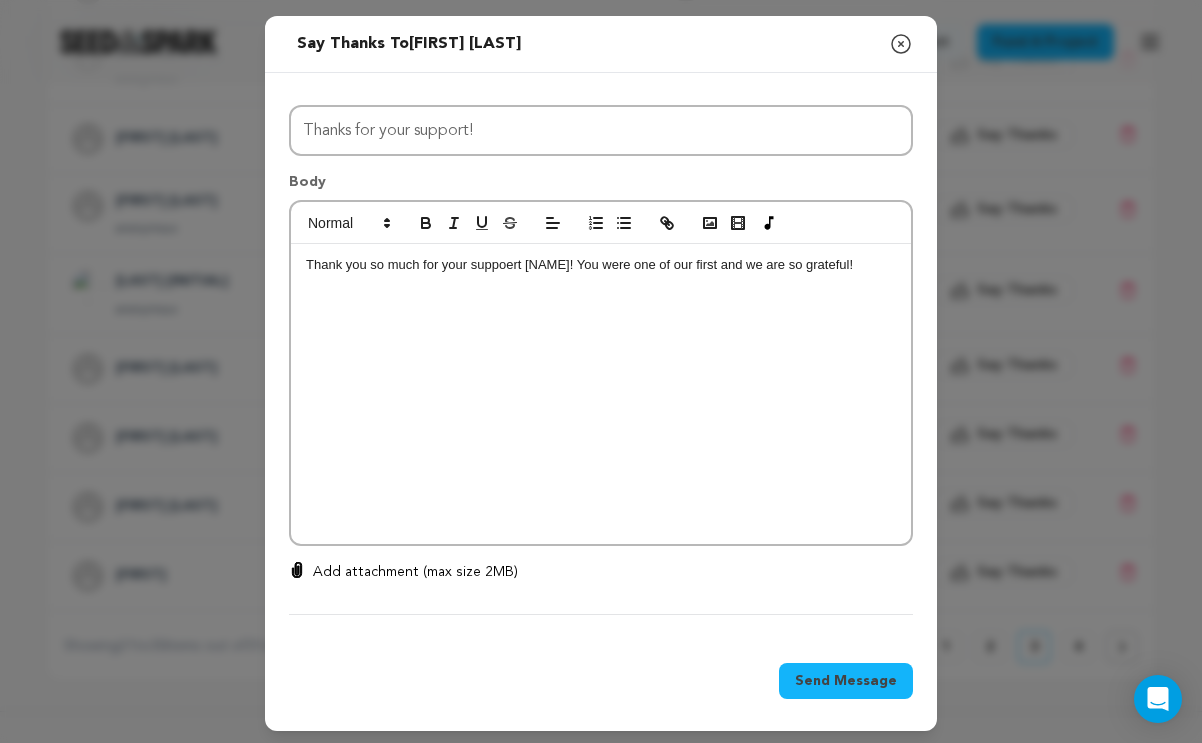 click on "Thank you so much for your suppoert [NAME]! You were one of our first and we are so grateful!" at bounding box center (601, 265) 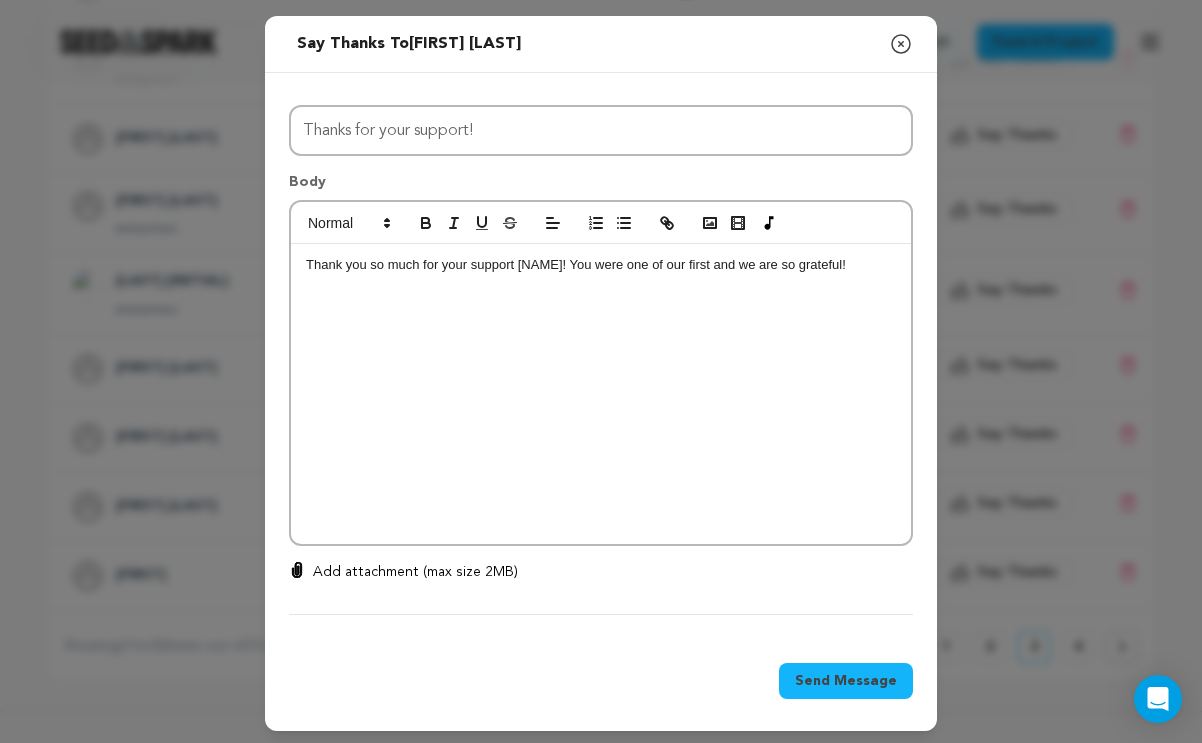 click on "Add attachment (max size 2MB)" at bounding box center [415, 572] 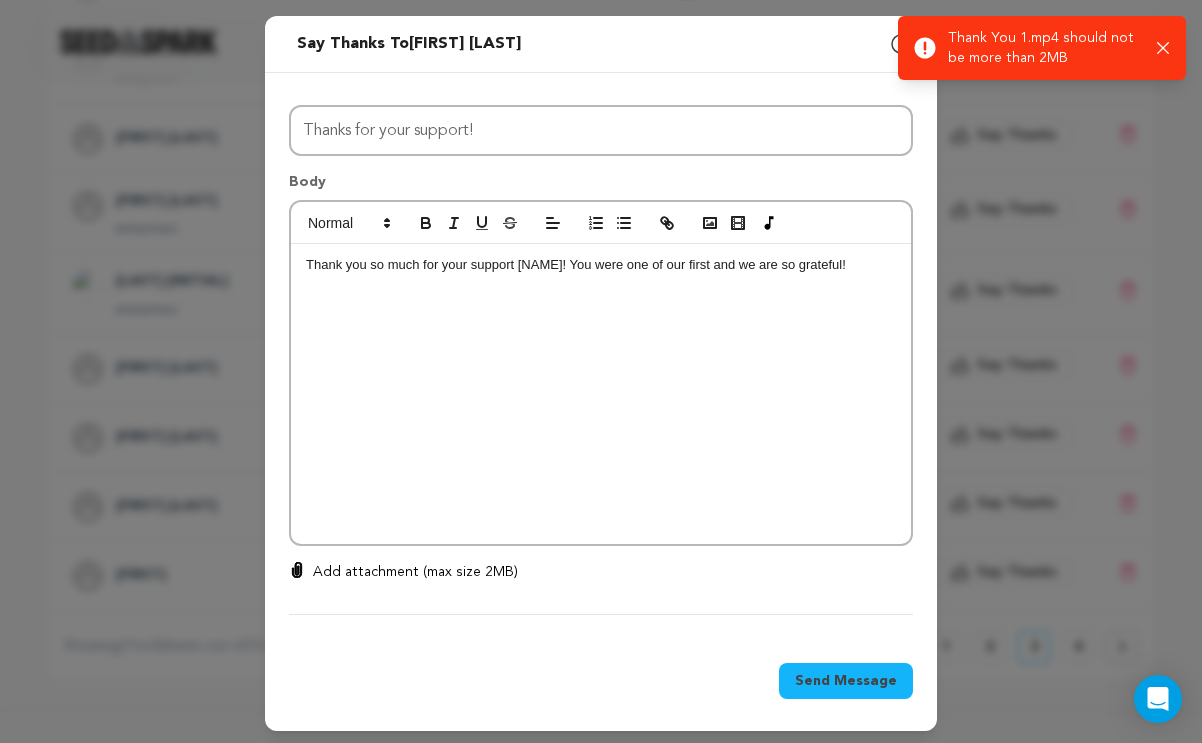 click on "Send message to  [FIRST] [LAST]
Say thanks to  [FIRST] [LAST]
Compose New Message
Close modal
All Incentives
Thank You
Watch SWITCHES - Early Access" at bounding box center [601, 373] 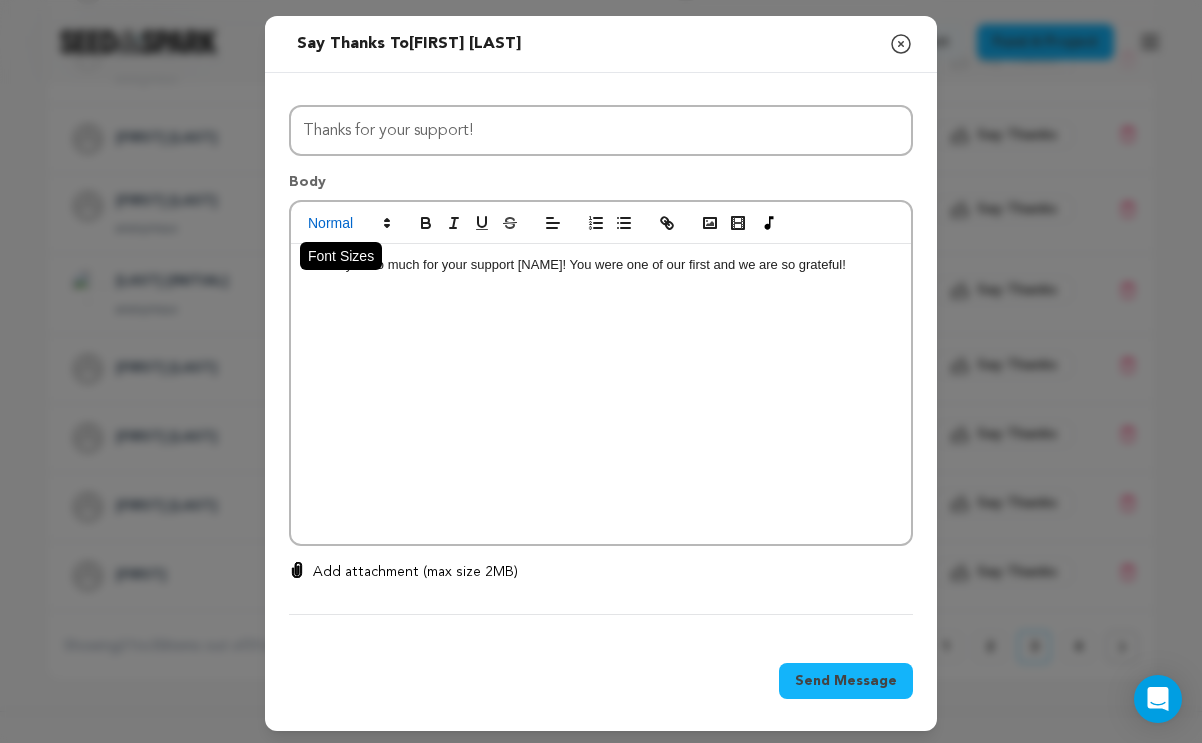 drag, startPoint x: 886, startPoint y: 261, endPoint x: 390, endPoint y: 232, distance: 496.84705 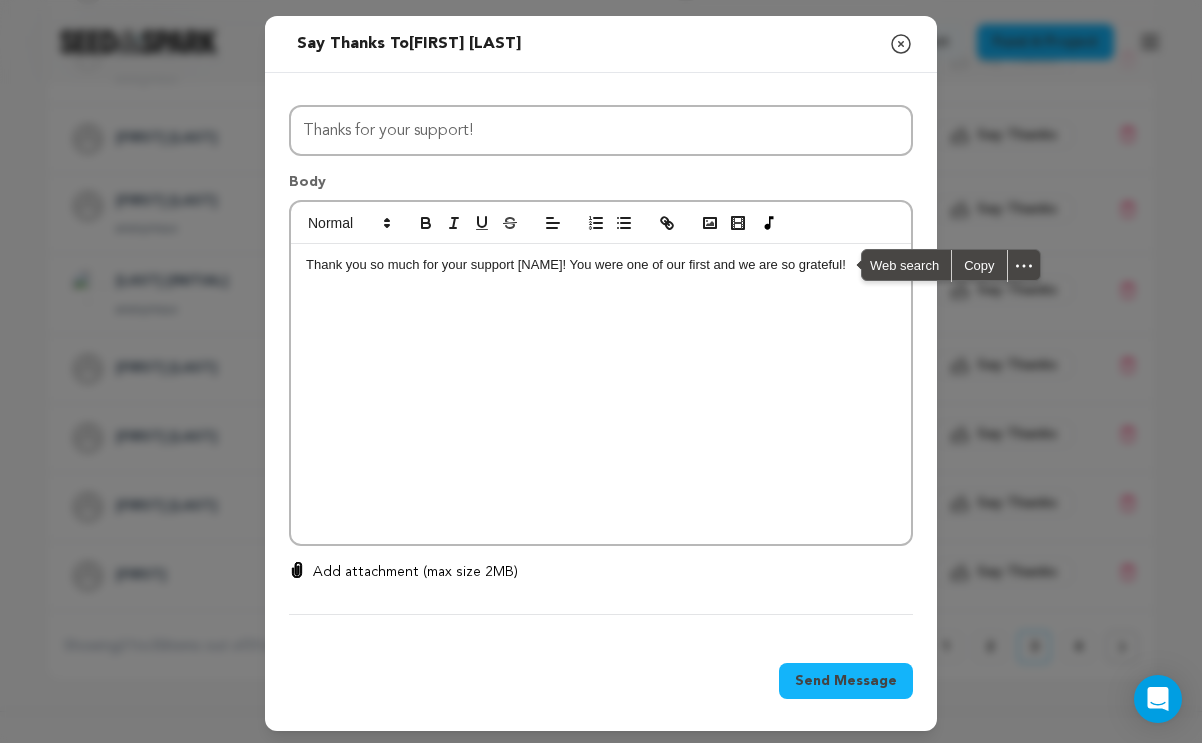 click on "Thank you so much for your support [NAME]! You were one of our first and we are so grateful!" at bounding box center [601, 265] 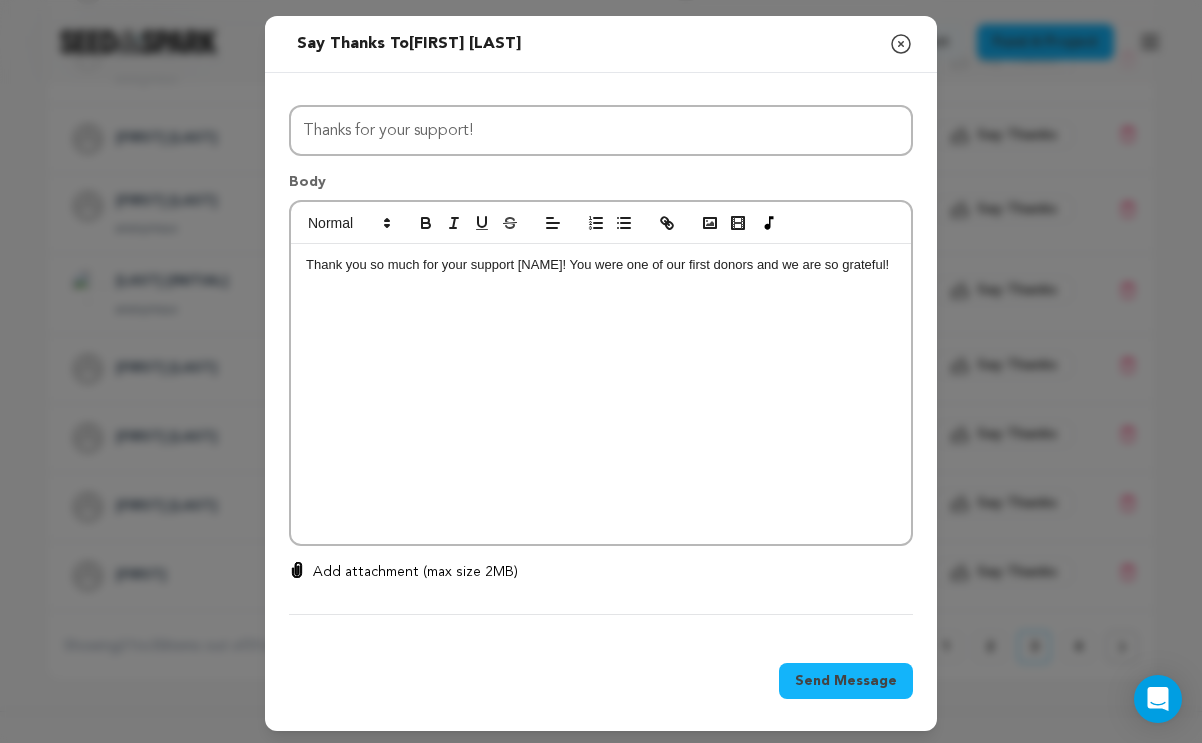 copy on "Thank you so much for your support [NAME]! You were one of our first donors and we are so grateful!" 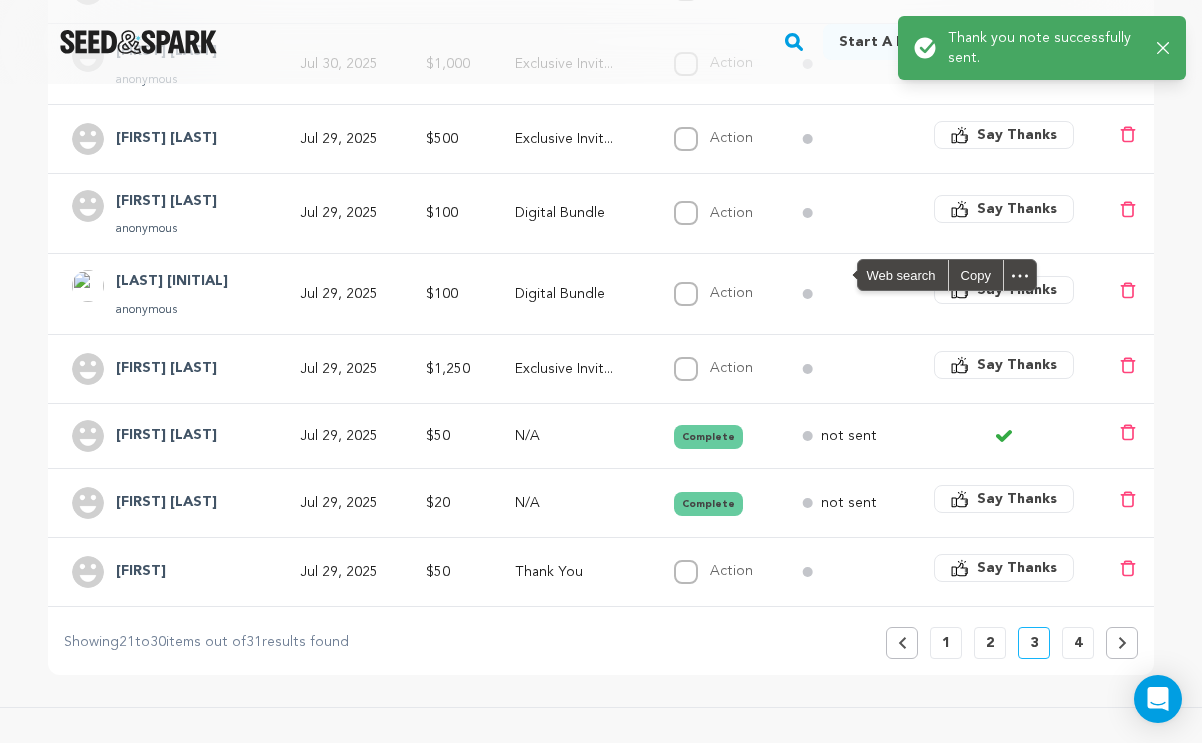 click on "Say Thanks" at bounding box center [1017, 499] 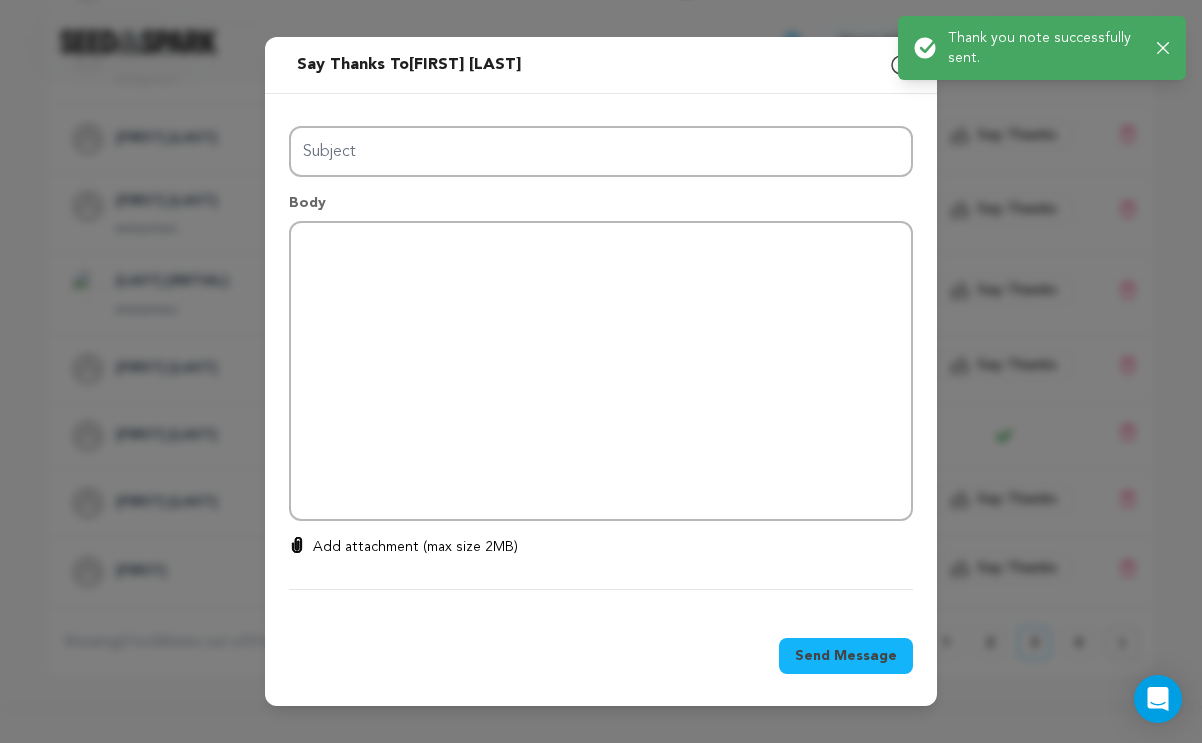 type on "Thanks for your support!" 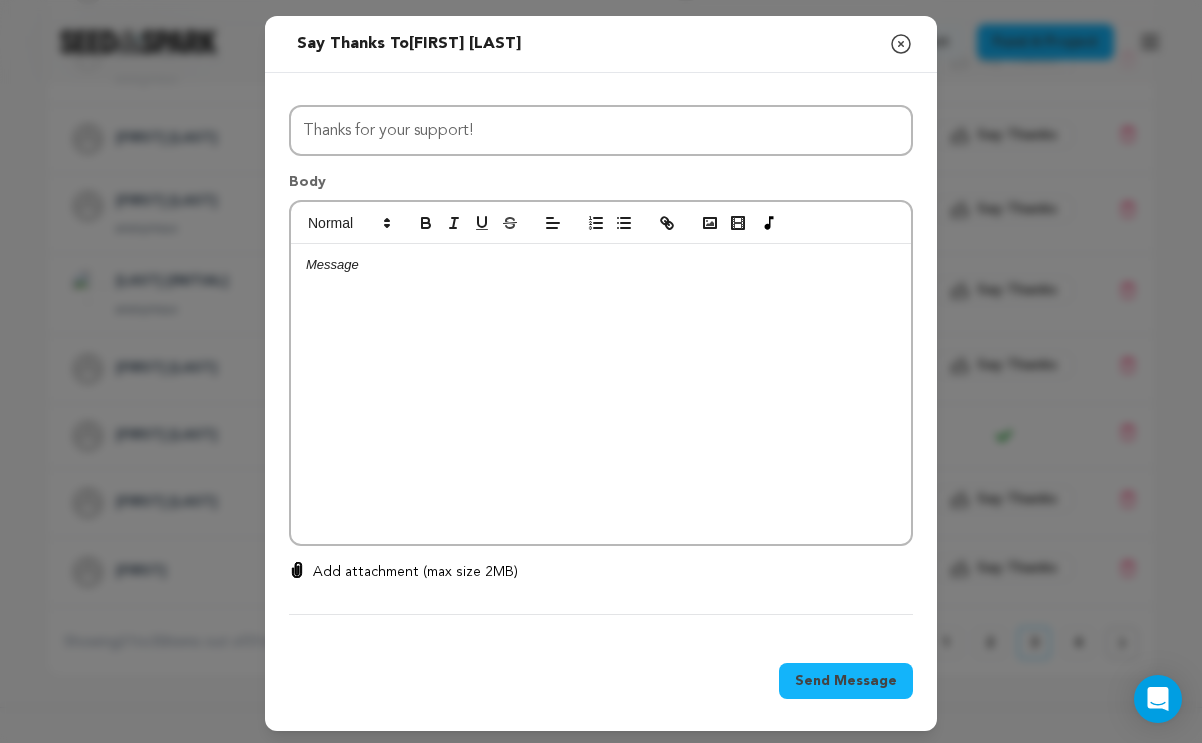 click at bounding box center (601, 265) 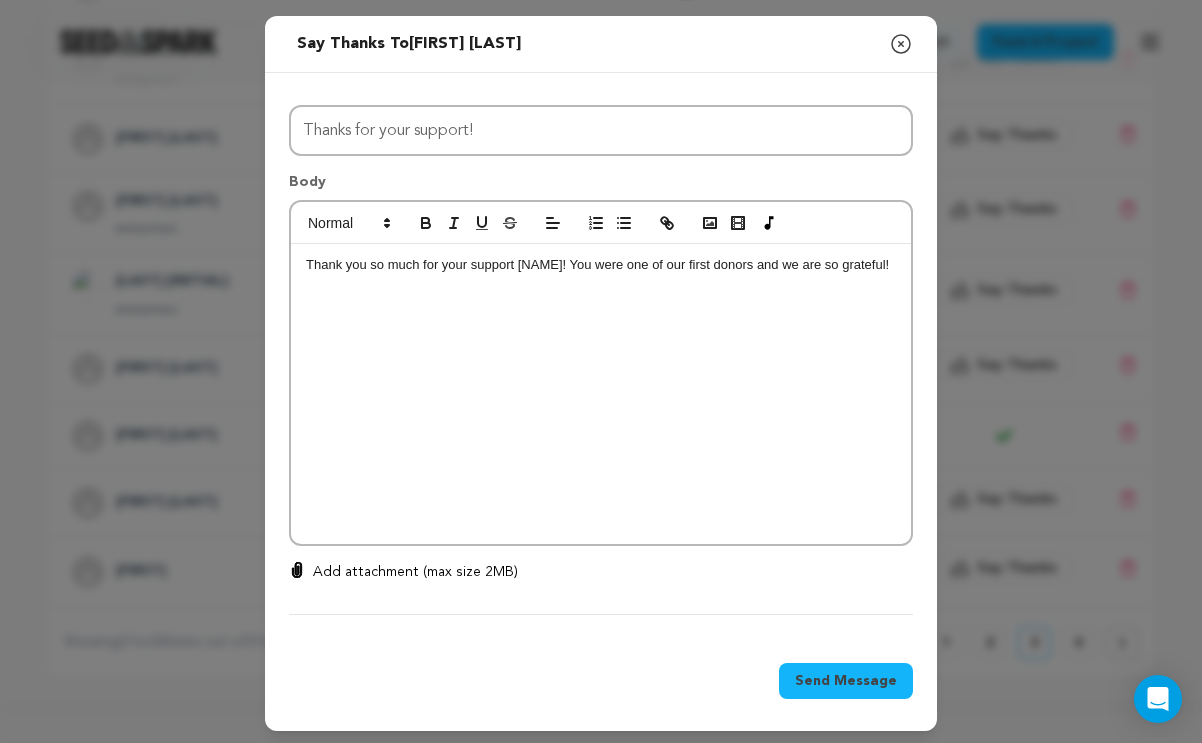 click on "Thank you so much for your support [NAME]! You were one of our first donors and we are so grateful!" at bounding box center (597, 264) 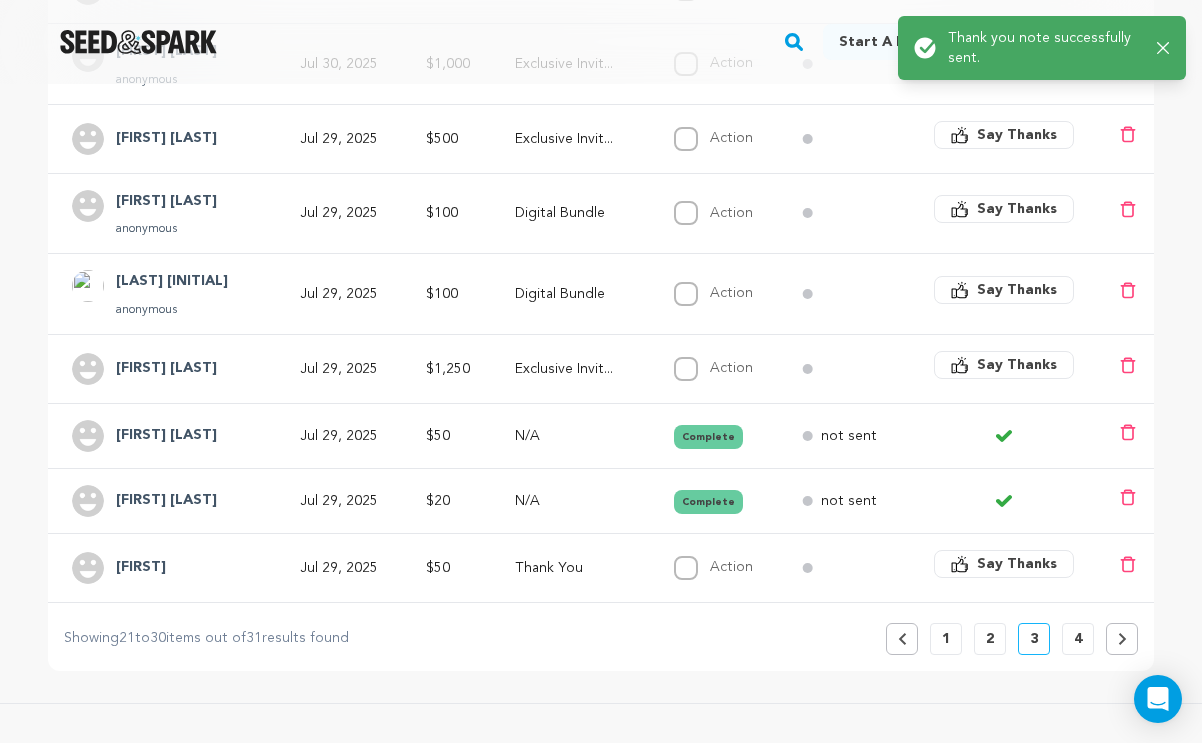 click on "Say Thanks" at bounding box center [1004, 568] 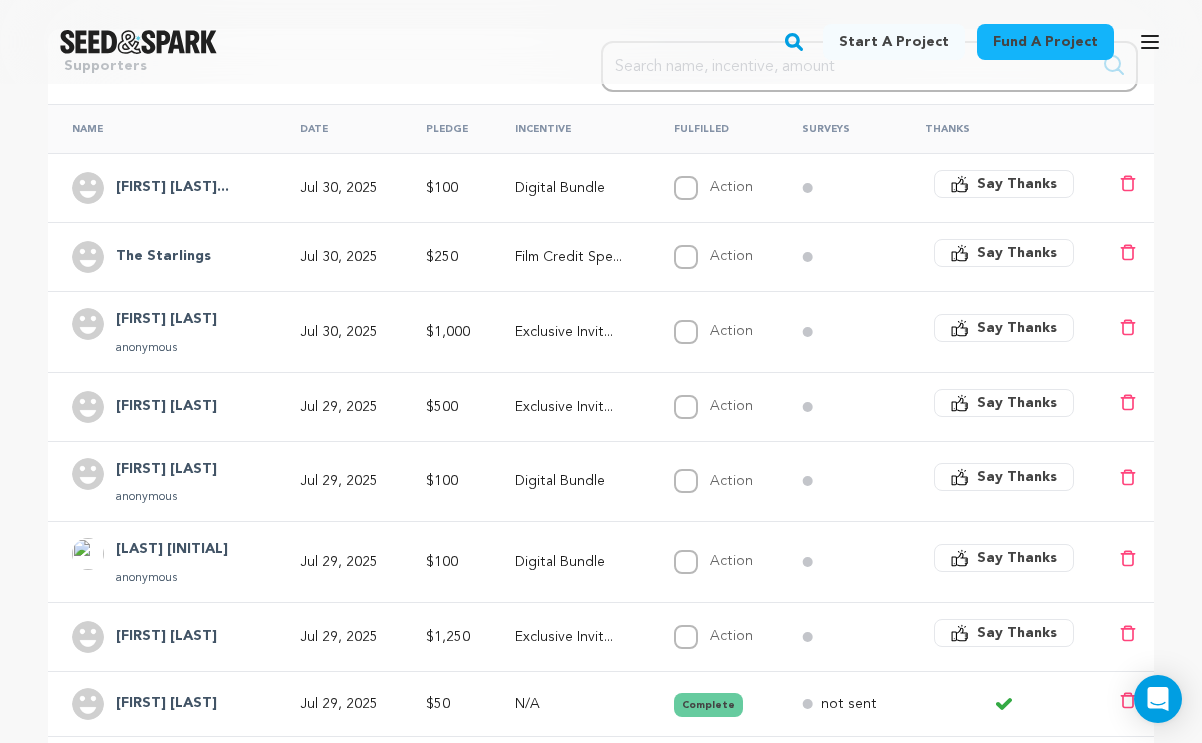 scroll, scrollTop: 424, scrollLeft: 0, axis: vertical 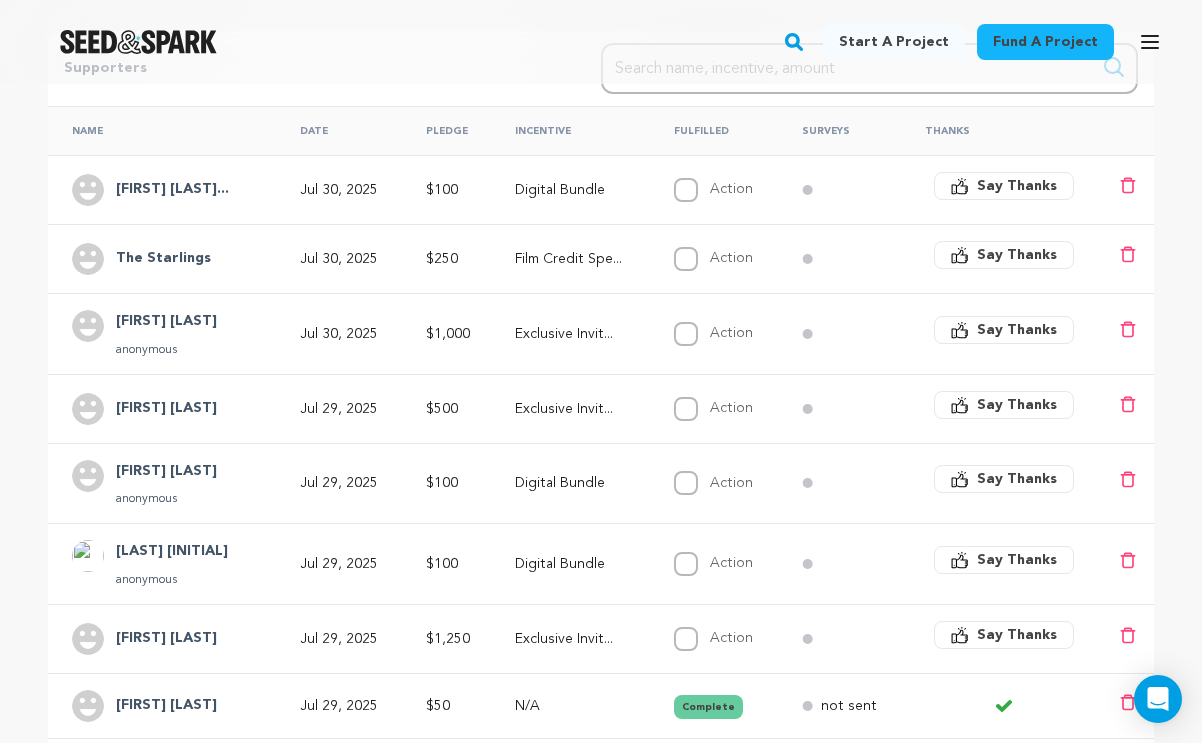 click on "Exclusive Invit..." at bounding box center (576, 409) 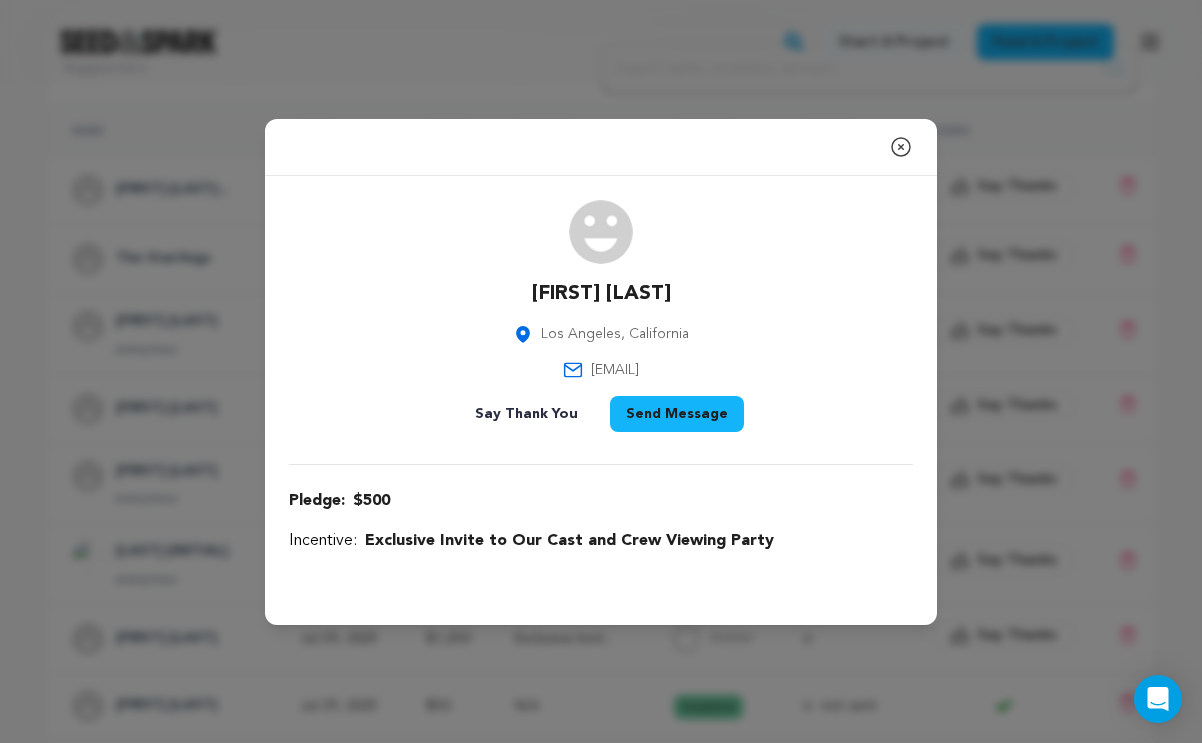 click on "Close modal
[FIRST] [LAST]
[CITY], [STATE]
[EMAIL]" at bounding box center [601, 371] 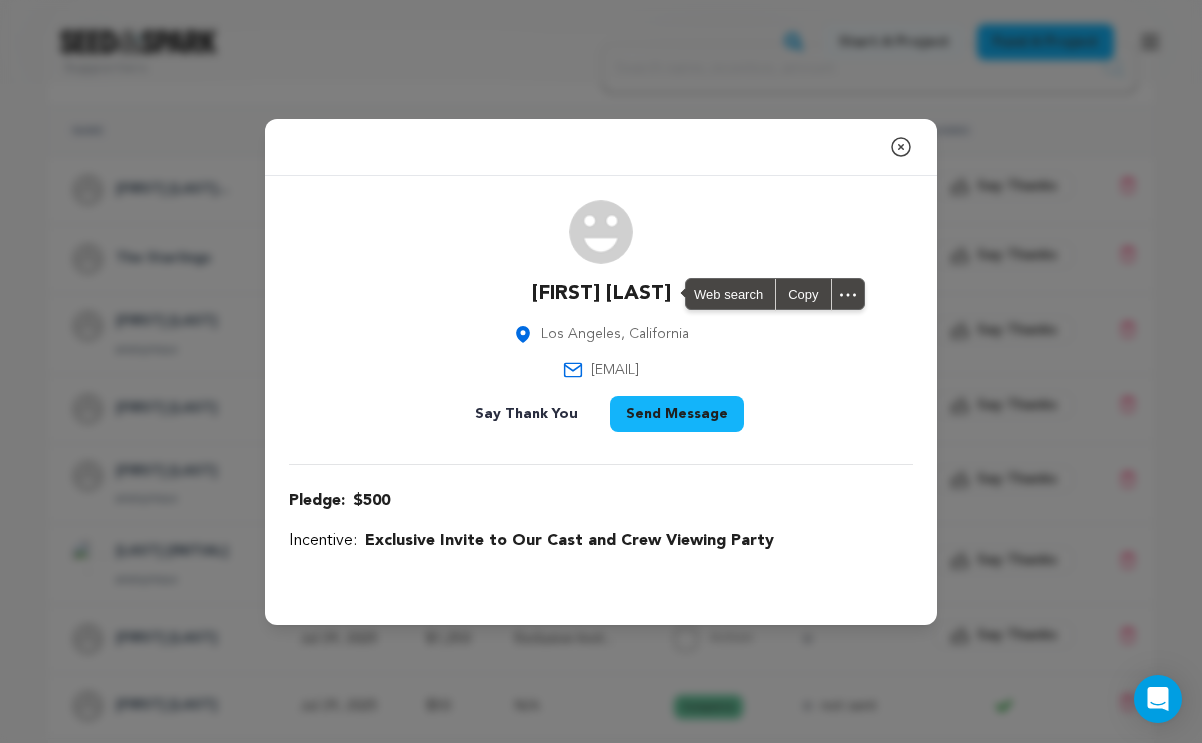 copy on "[FIRST] [LAST]" 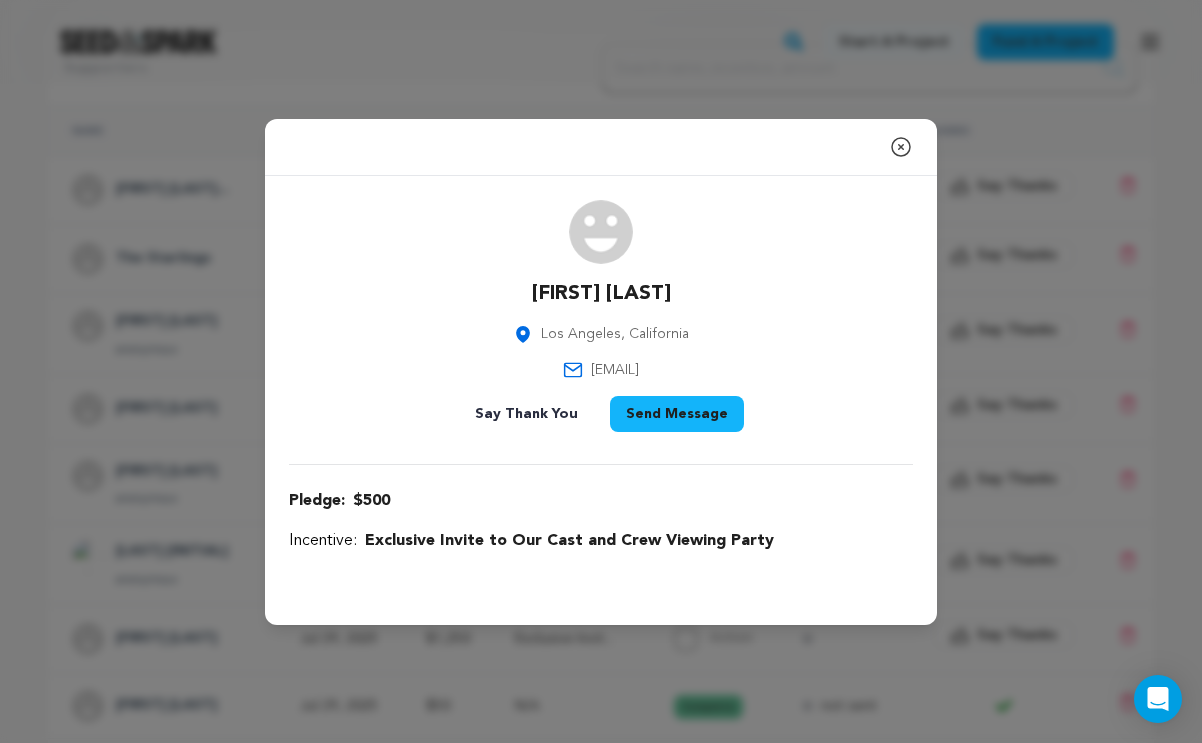 click on "Close modal
[FIRST] [LAST]
[CITY], [STATE]
[EMAIL]" at bounding box center [601, 371] 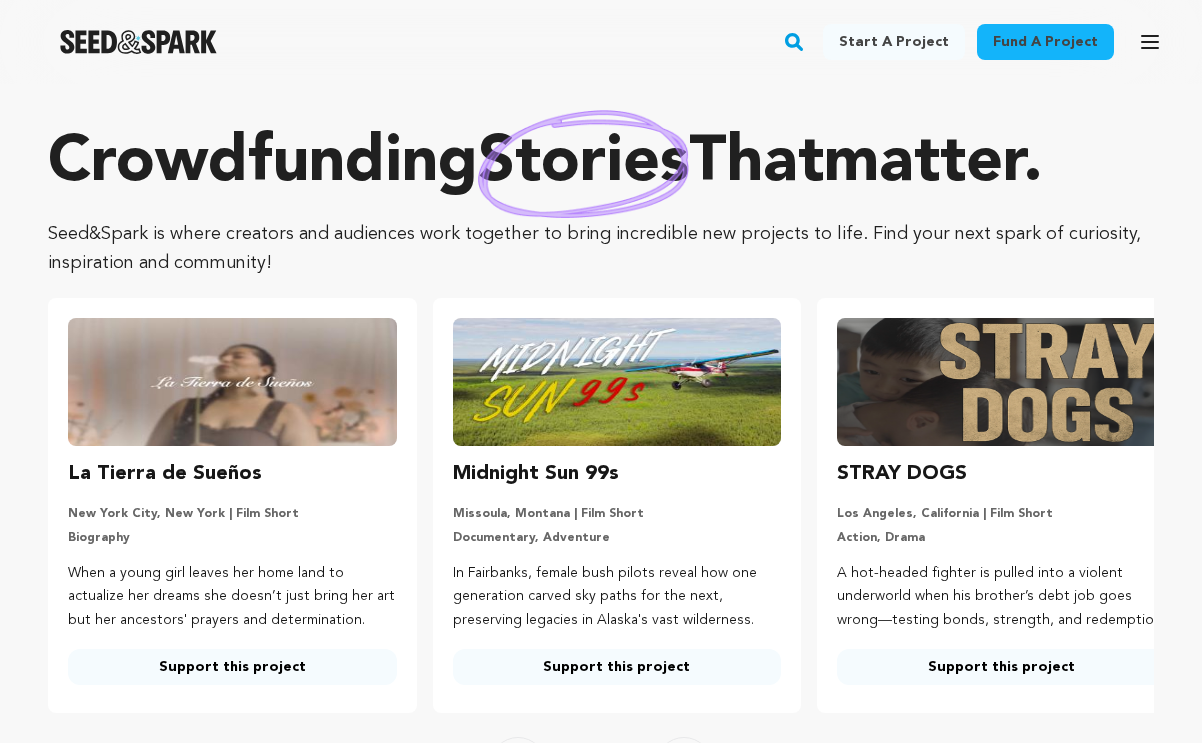 scroll, scrollTop: 0, scrollLeft: 0, axis: both 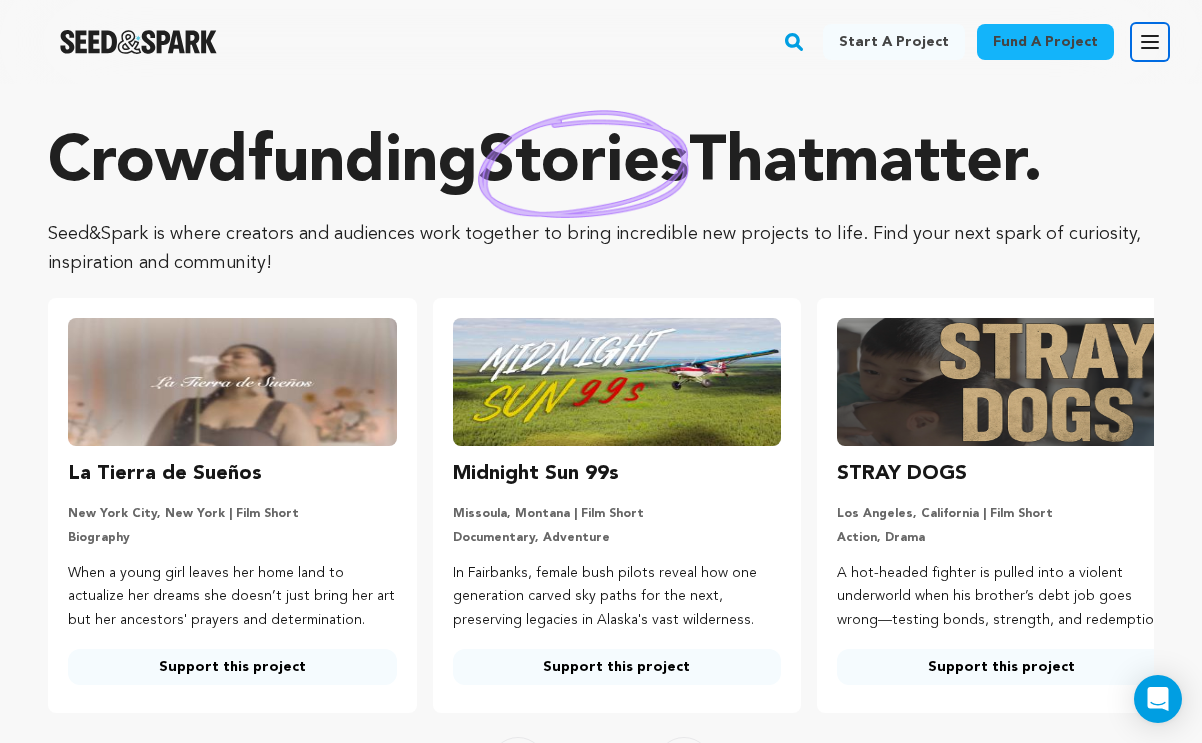 click 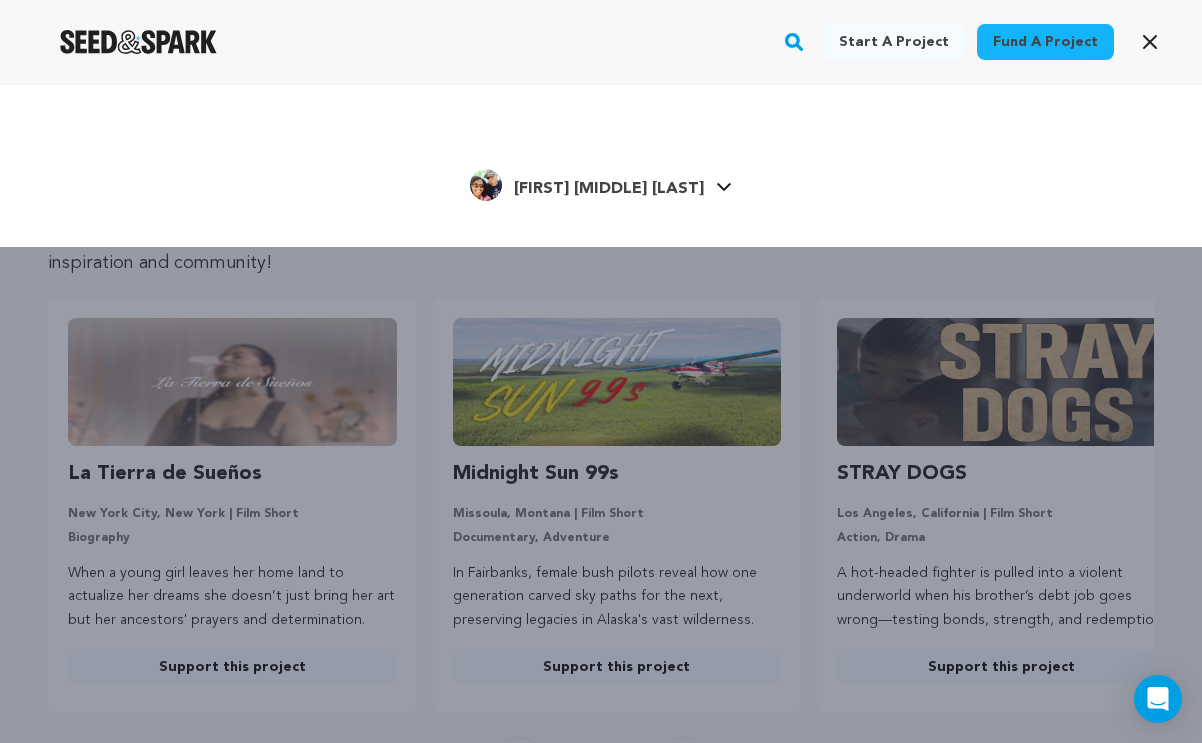 click on "[FIRST] [LAST]" at bounding box center (609, 189) 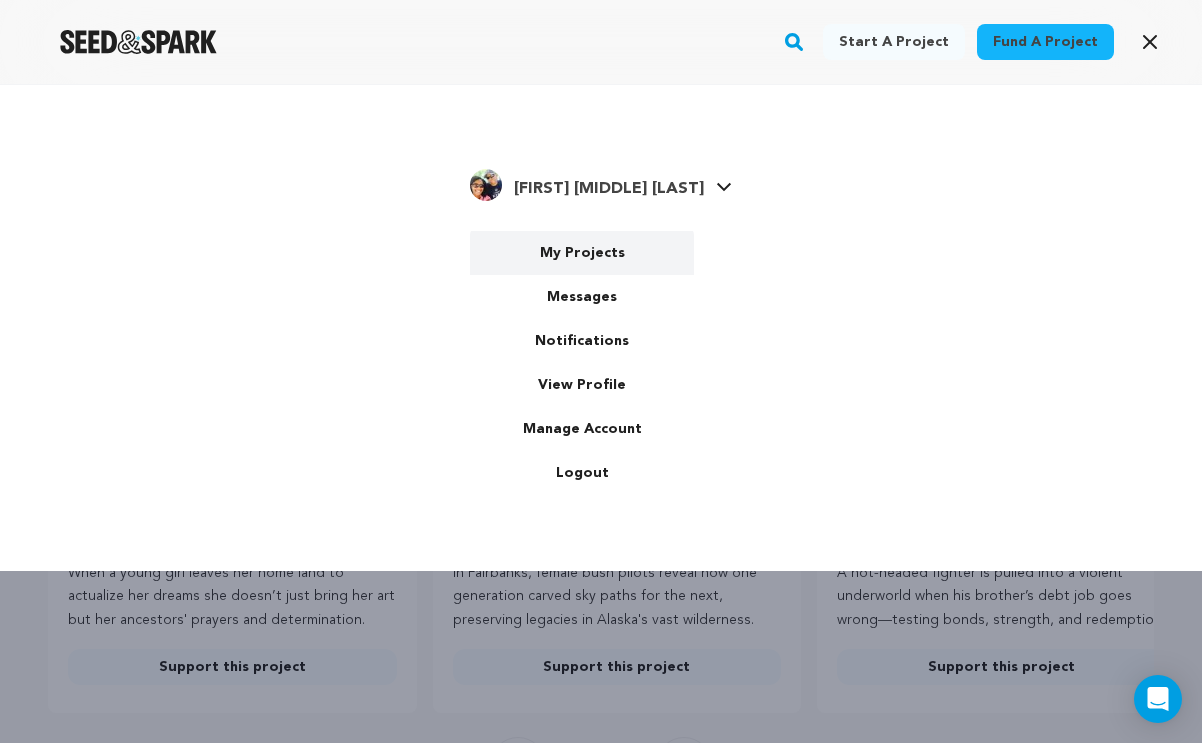 click on "My Projects" at bounding box center (582, 253) 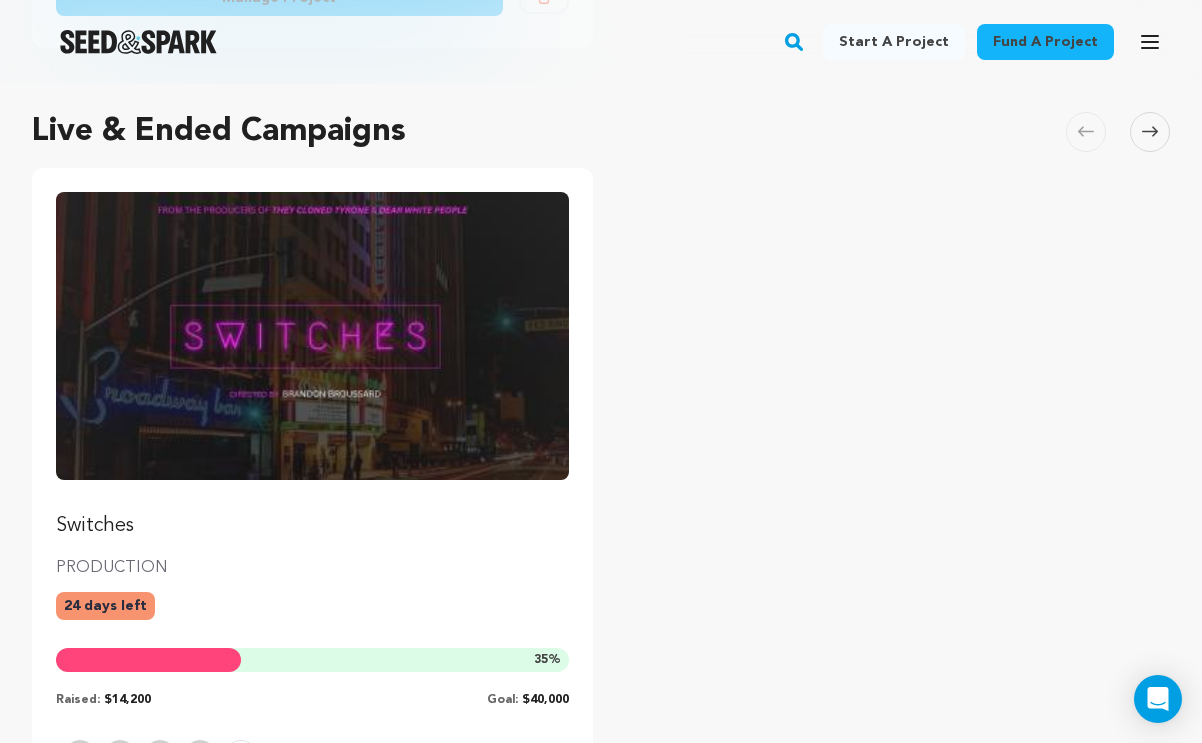 scroll, scrollTop: 899, scrollLeft: 0, axis: vertical 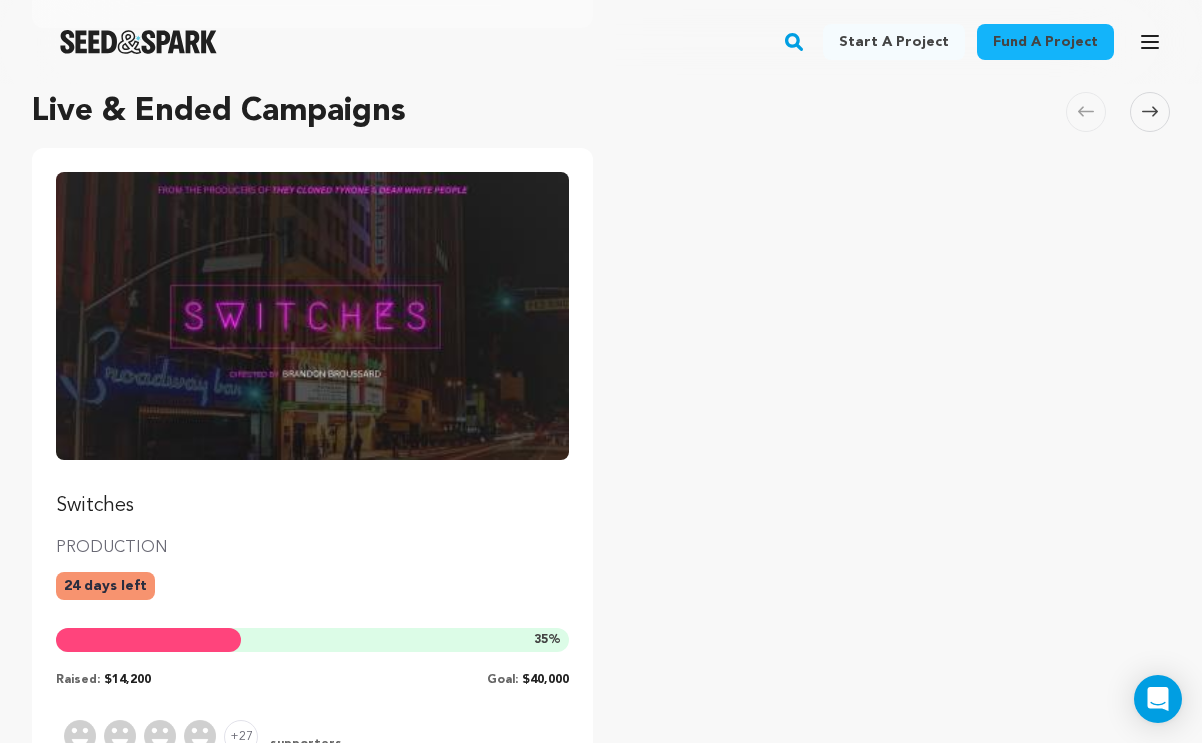 click at bounding box center [312, 316] 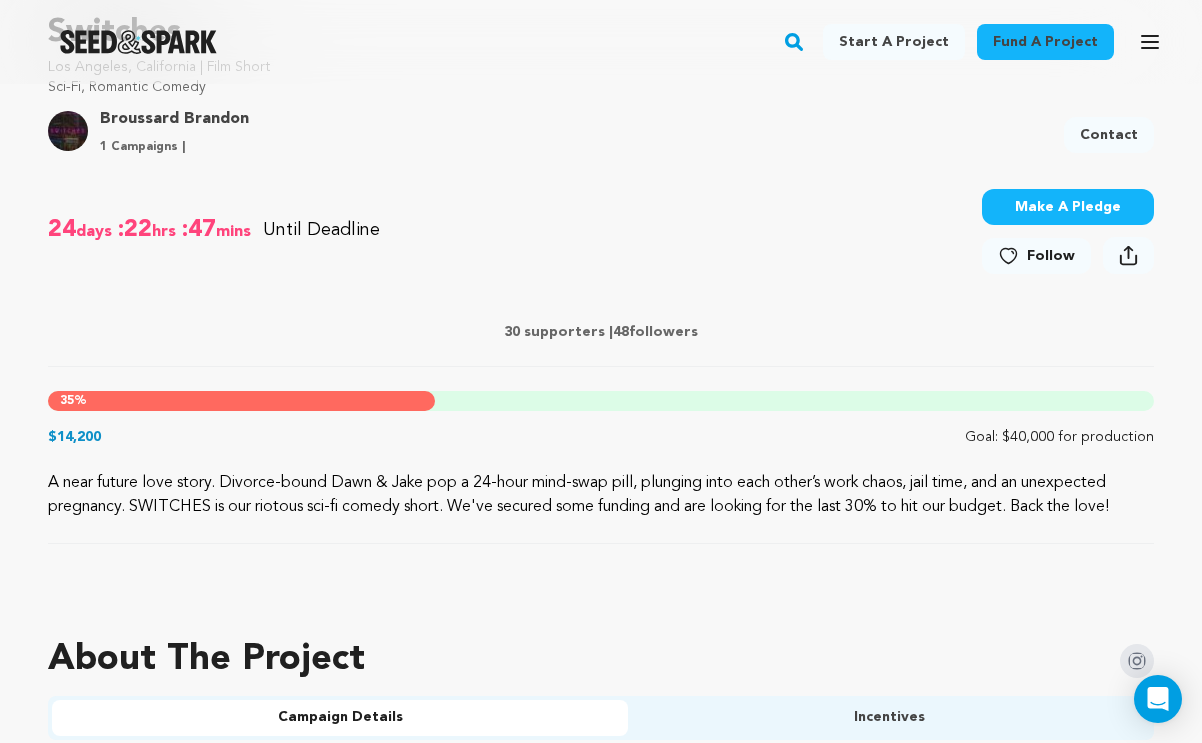 scroll, scrollTop: 693, scrollLeft: 0, axis: vertical 